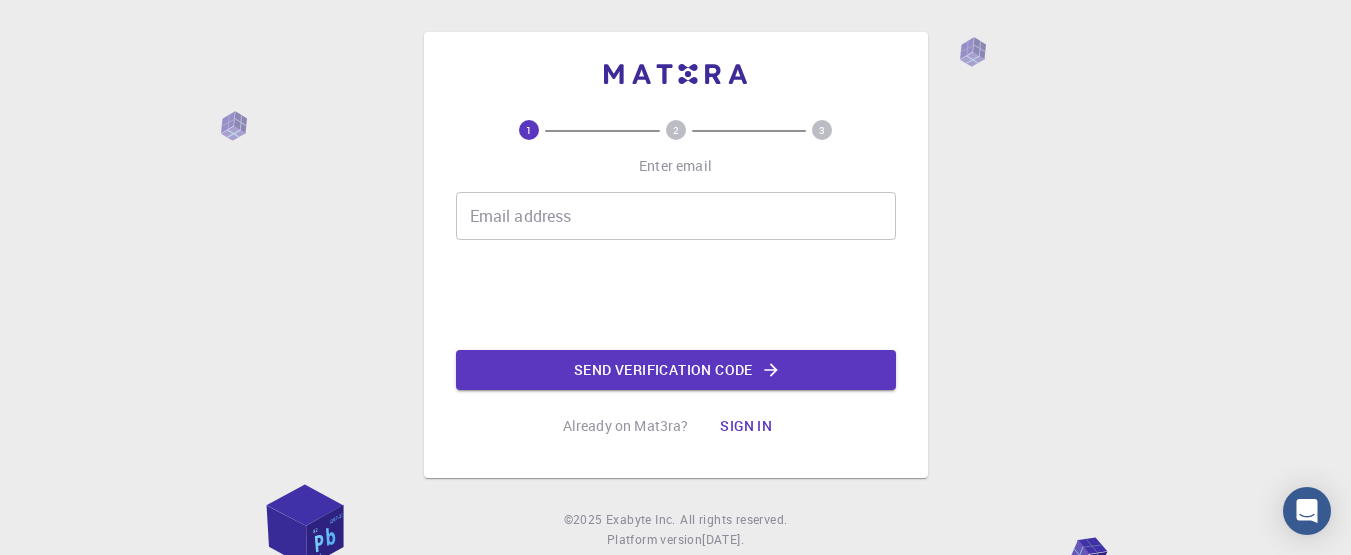 scroll, scrollTop: 0, scrollLeft: 0, axis: both 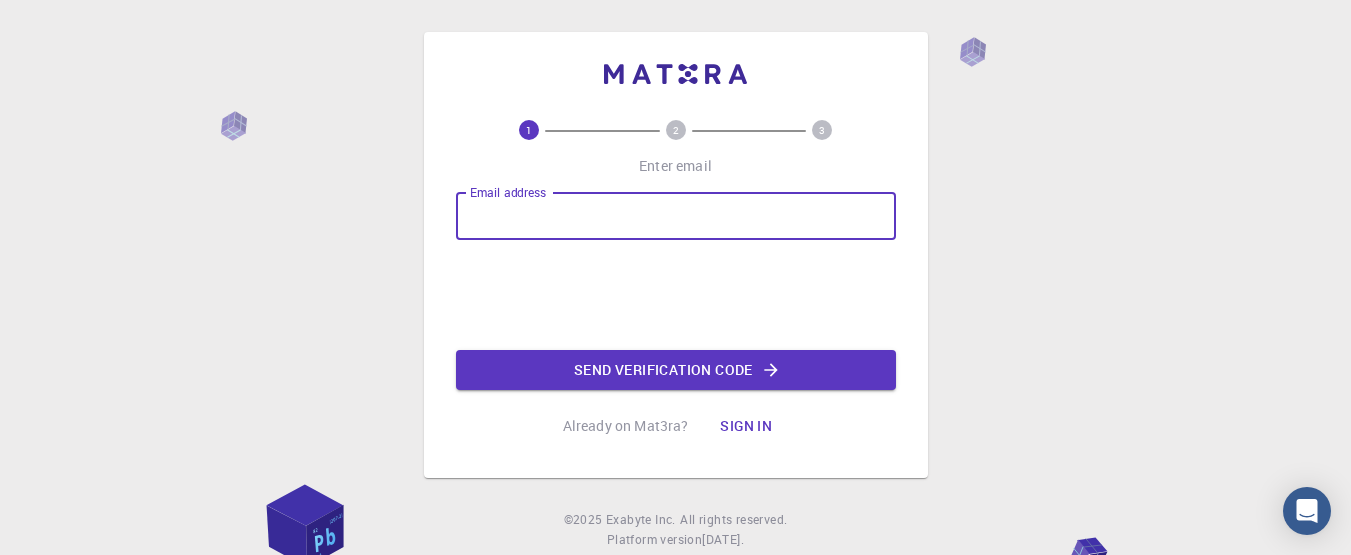 click on "Email address" at bounding box center [676, 216] 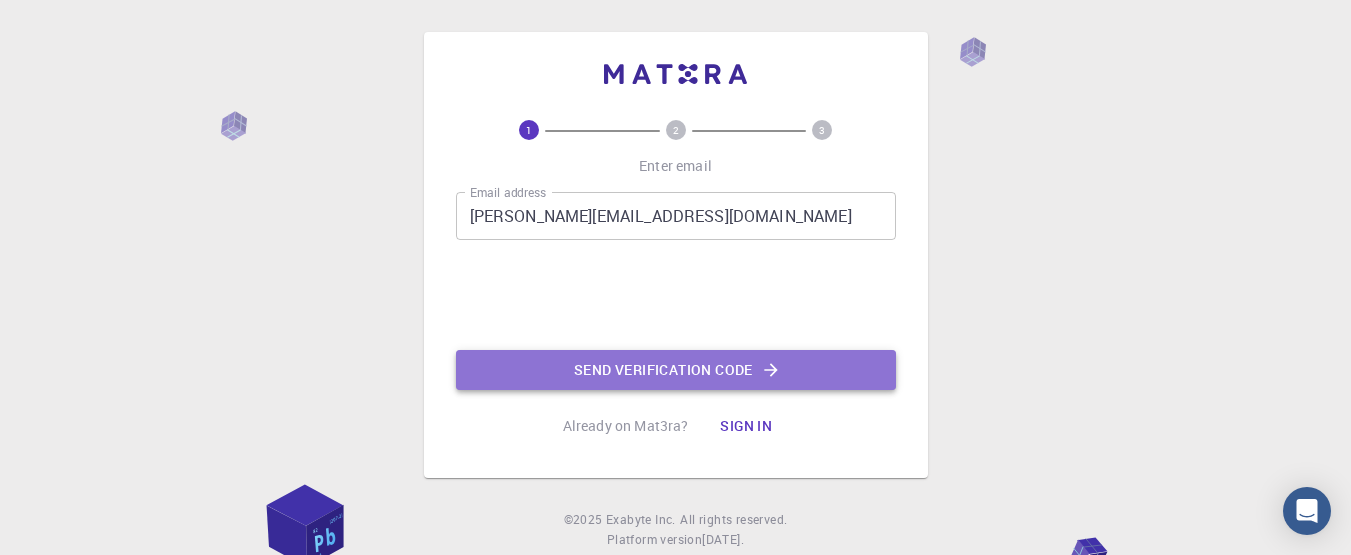 click on "Send verification code" 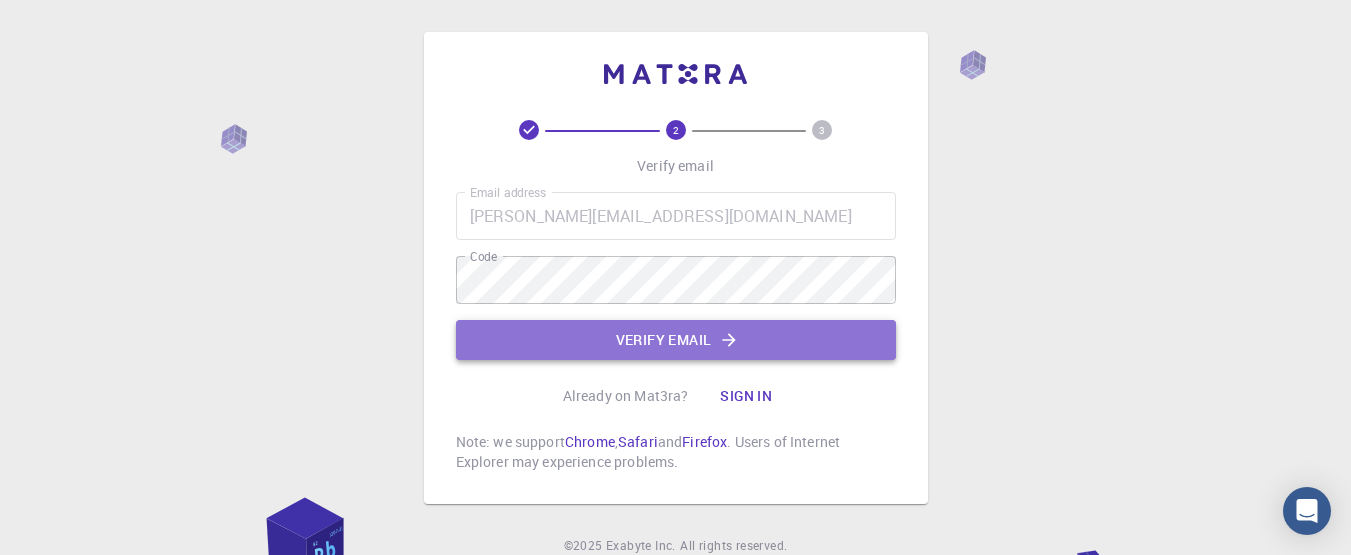 click on "Verify email" 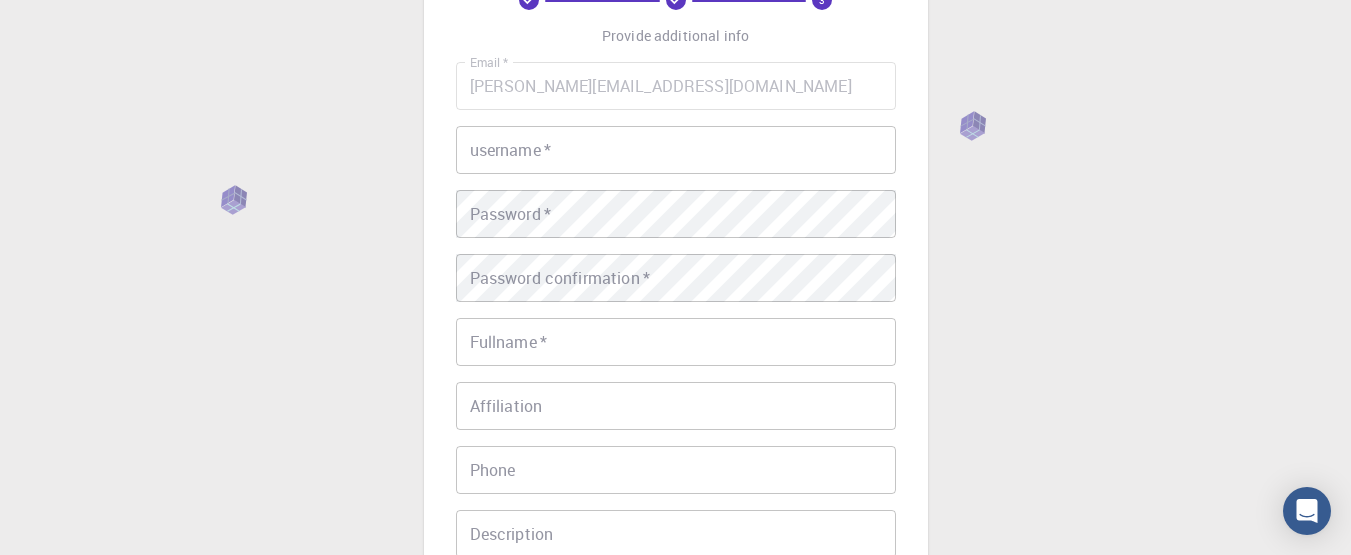 scroll, scrollTop: 0, scrollLeft: 0, axis: both 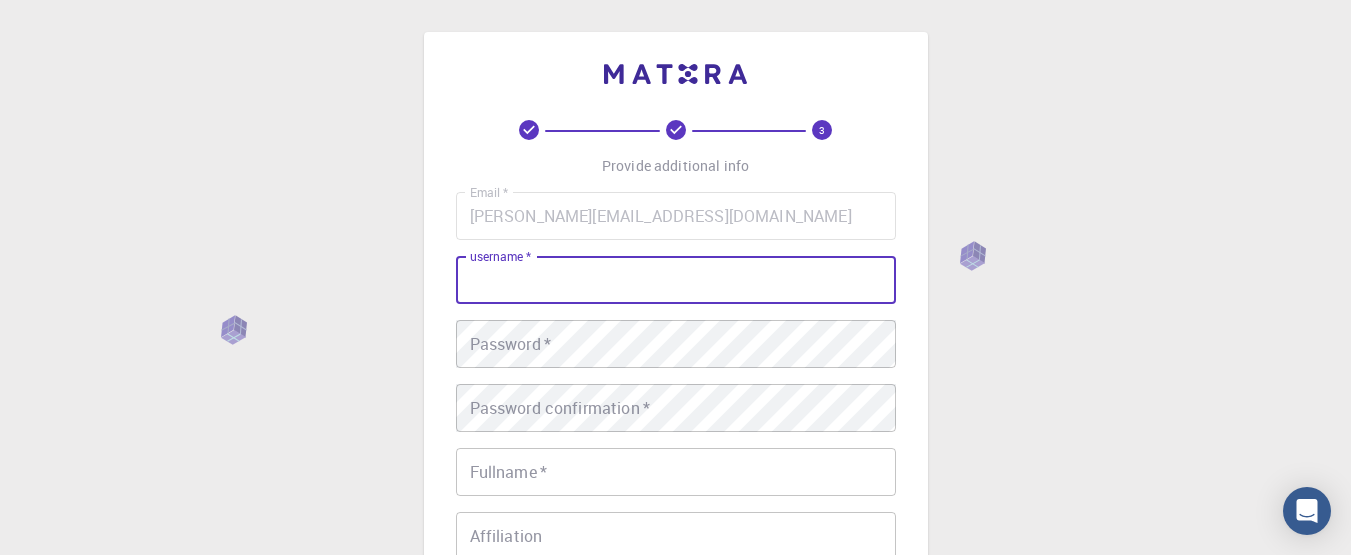 click on "username   *" at bounding box center (676, 280) 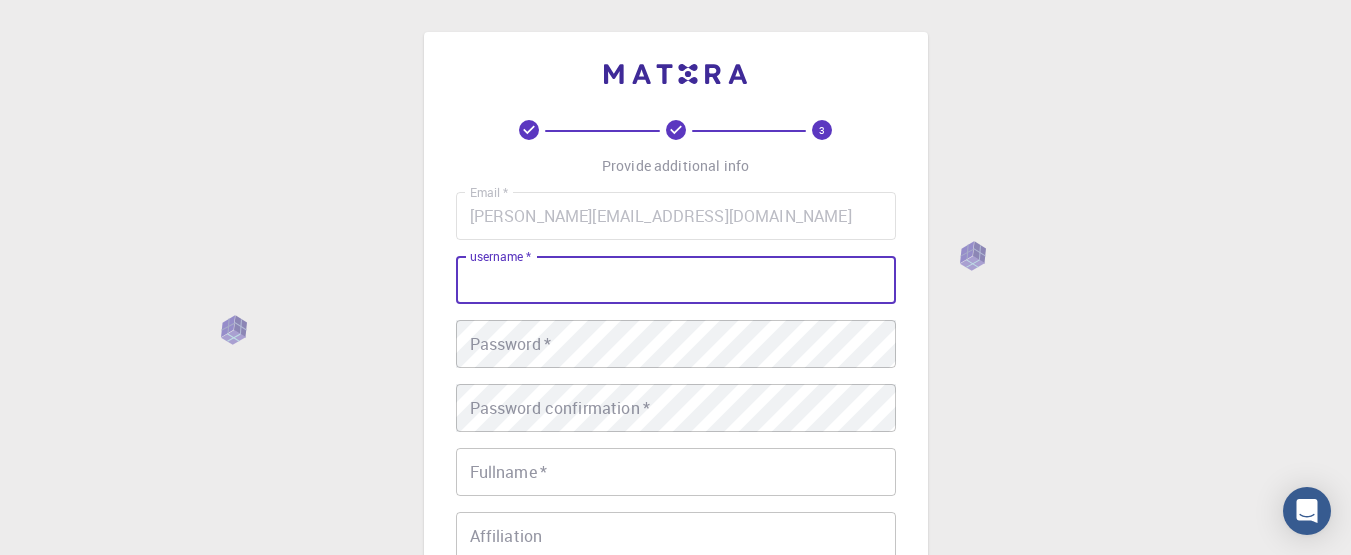 type on "a" 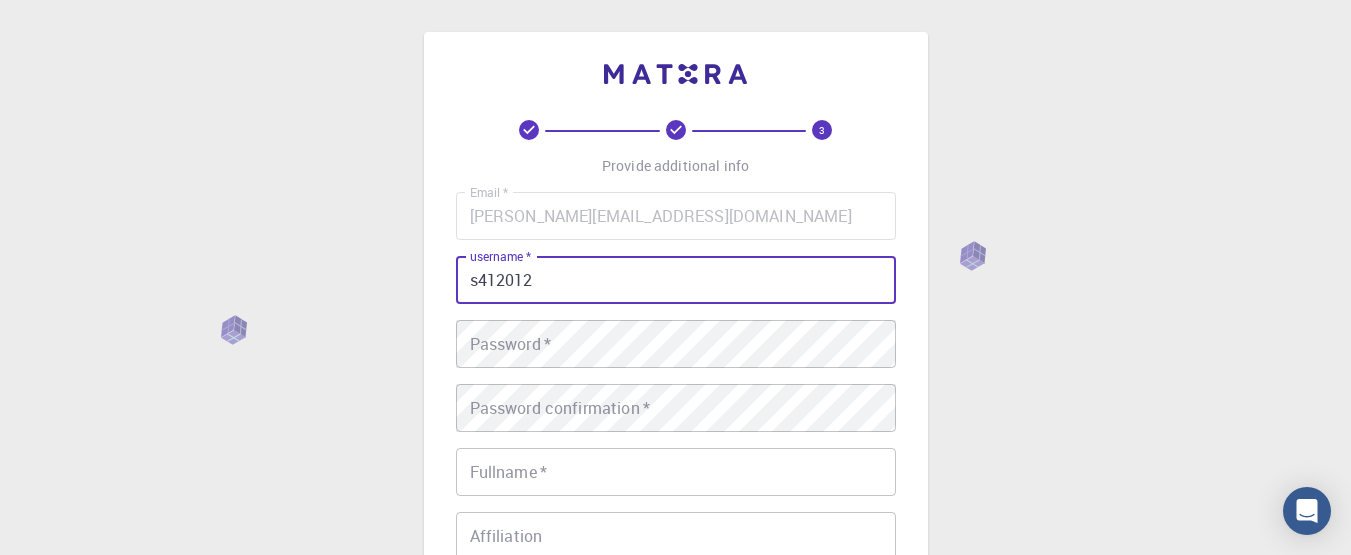 type on "s412012" 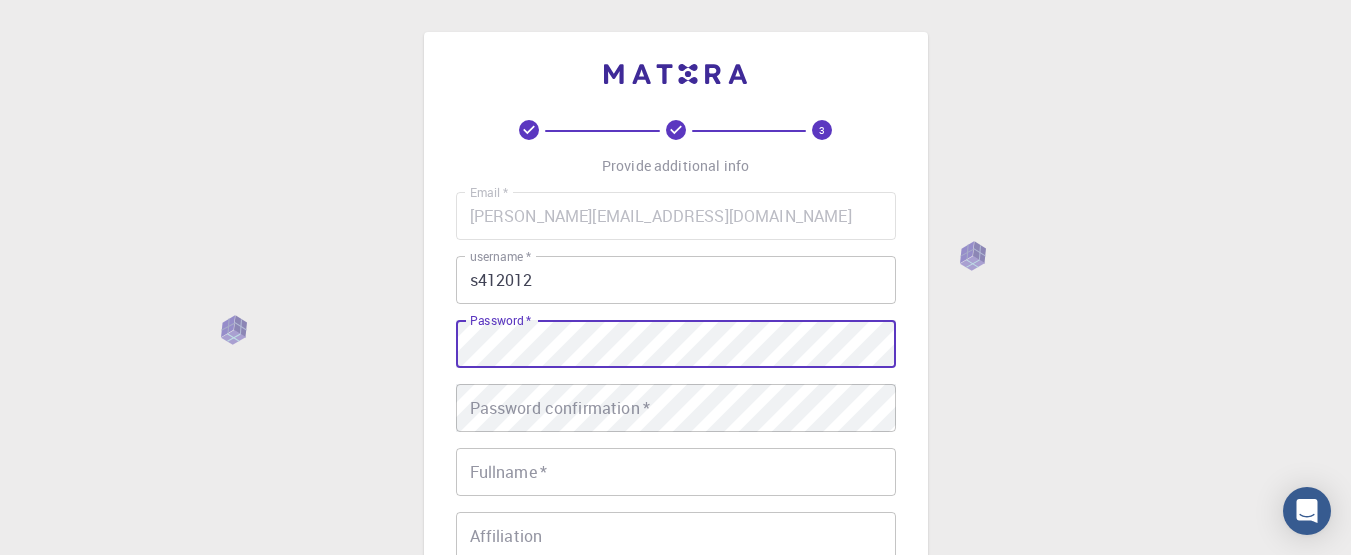 click on "Password   * Password   *" at bounding box center [676, 344] 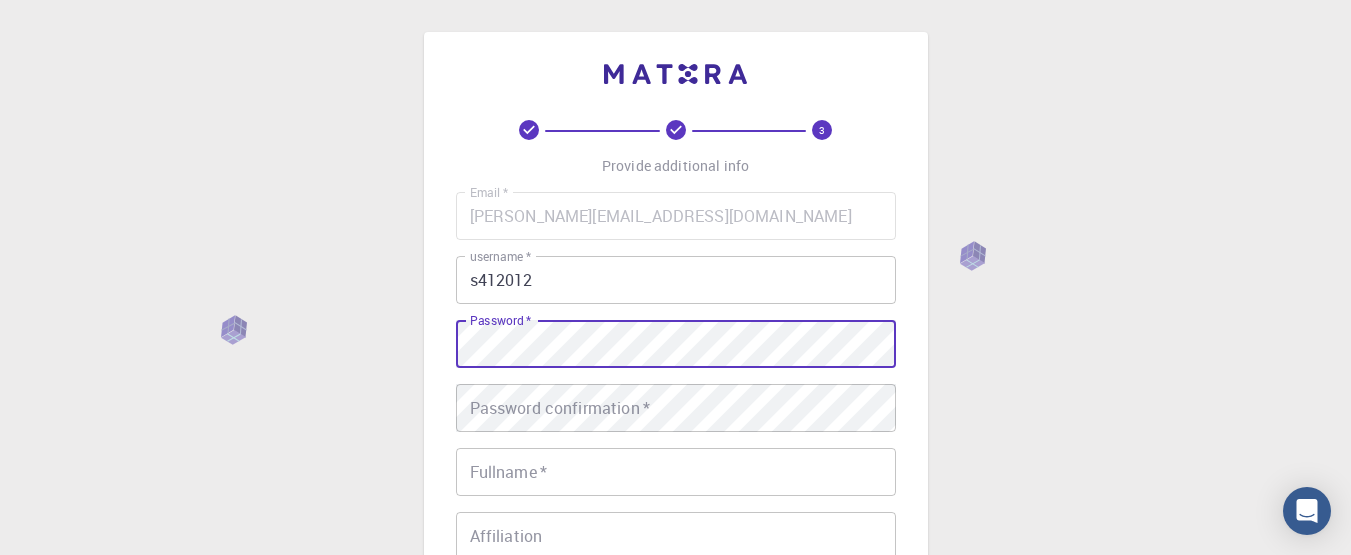 click on "3 Provide additional info Email   * [PERSON_NAME][EMAIL_ADDRESS][DOMAIN_NAME] Email   * username   * s412012 username   * Password   * Password   * Password confirmation   * Password confirmation   * Fullname   * Fullname   * Affiliation Affiliation Phone Phone Description Description I accept the  Terms of Service / Privacy Policy  * REGISTER Already on Mat3ra? Sign in ©  2025   Exabyte Inc.   All rights reserved. Platform version  [DATE] . Documentation Video Tutorials Terms of service Privacy statement" at bounding box center [675, 509] 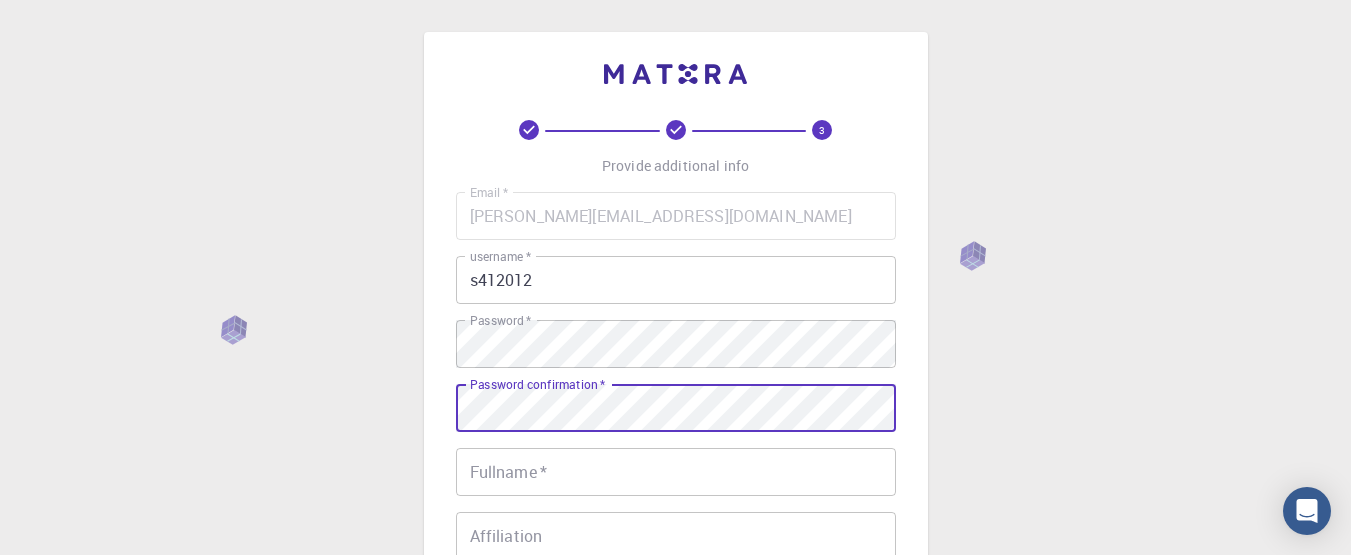 click on "Fullname   *" at bounding box center (676, 472) 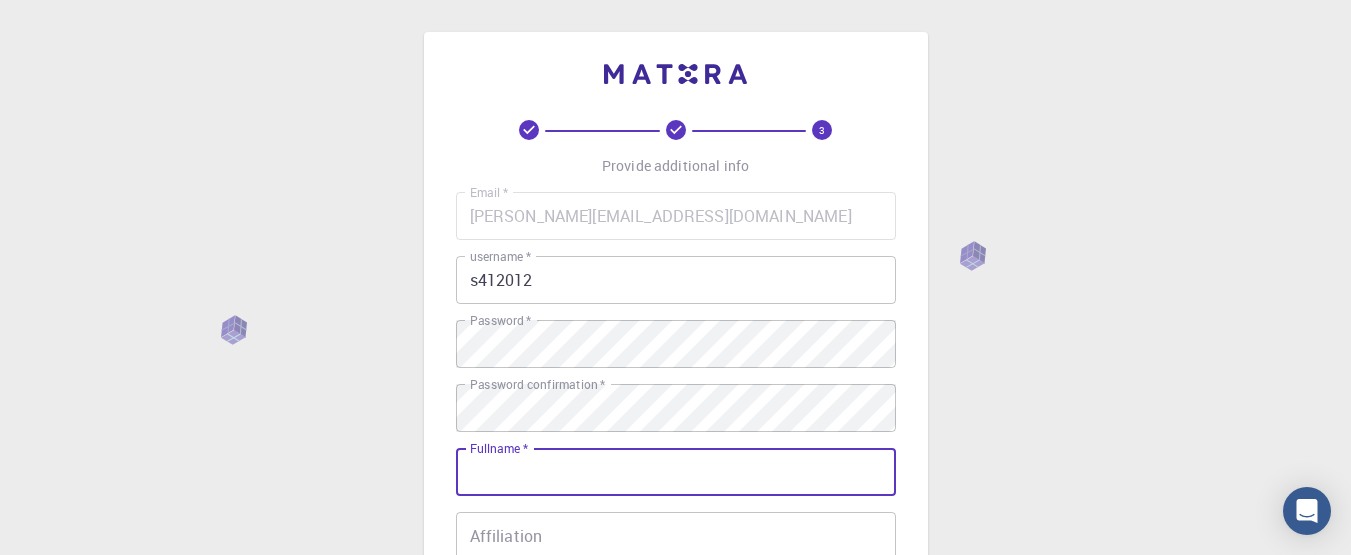 type on "a" 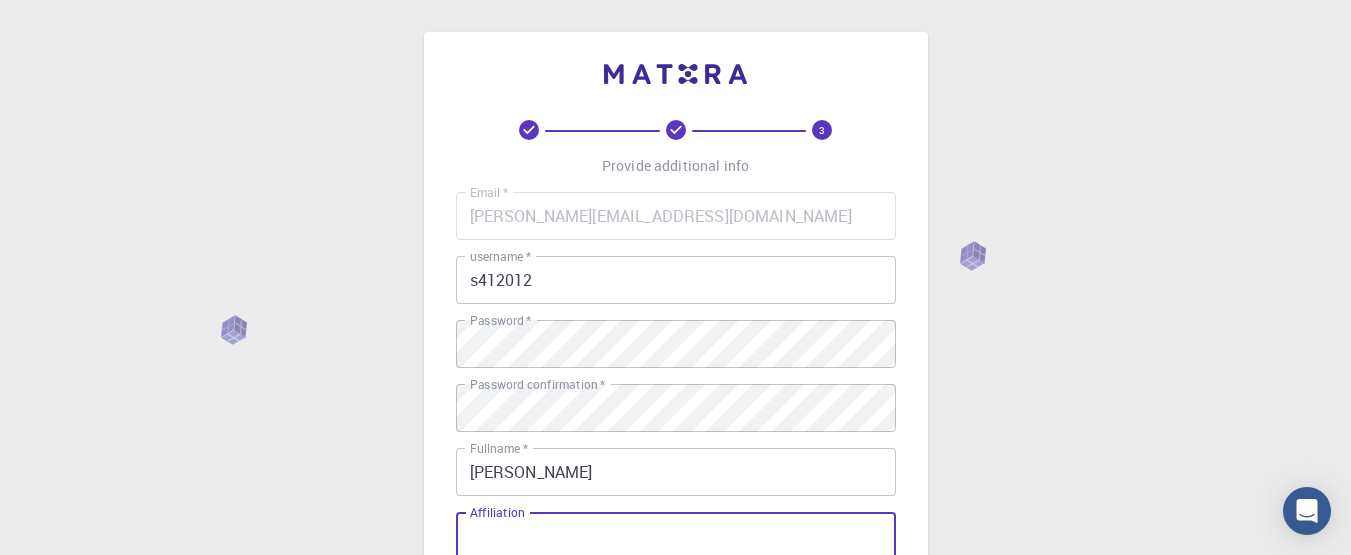 click on "Affiliation" at bounding box center (676, 536) 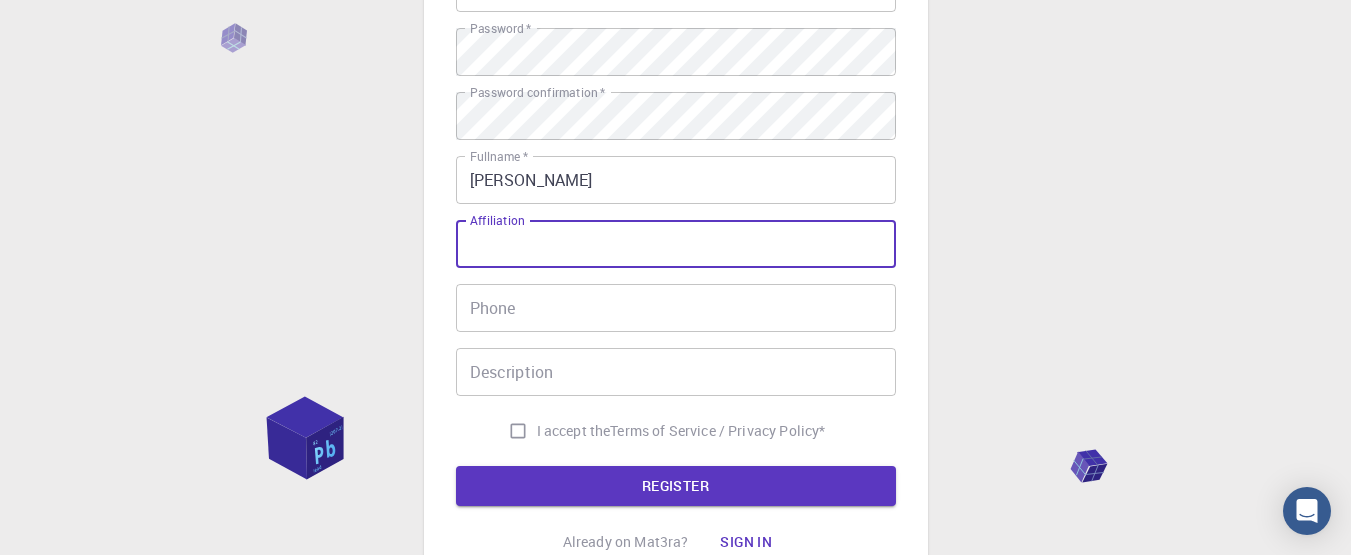 scroll, scrollTop: 333, scrollLeft: 0, axis: vertical 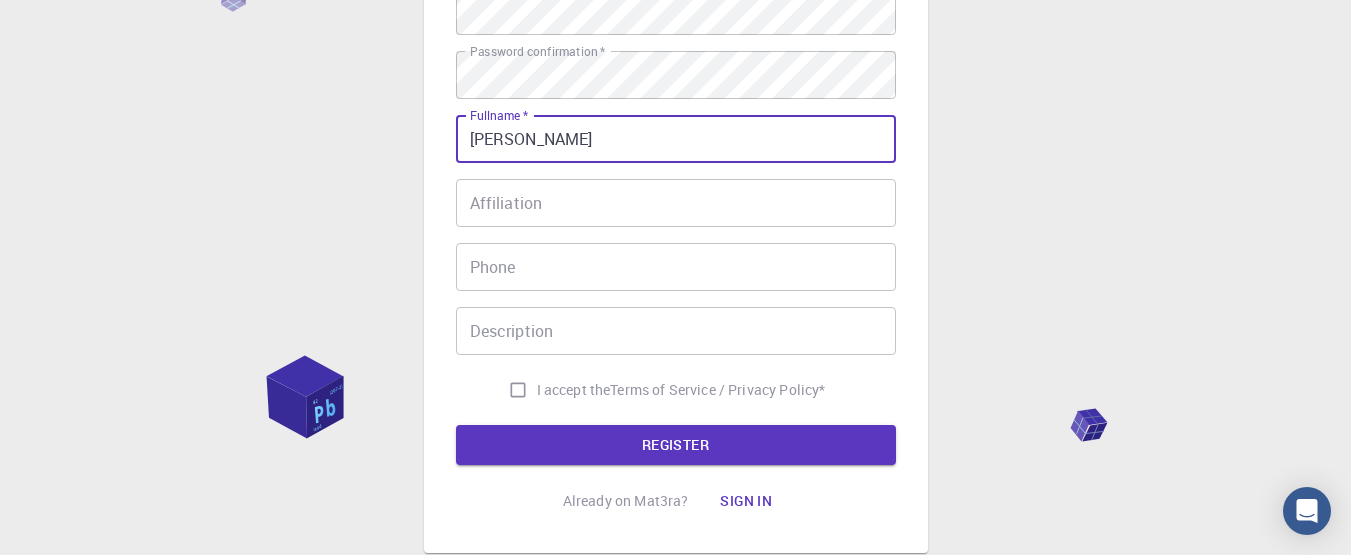 click on "[PERSON_NAME]" at bounding box center (676, 139) 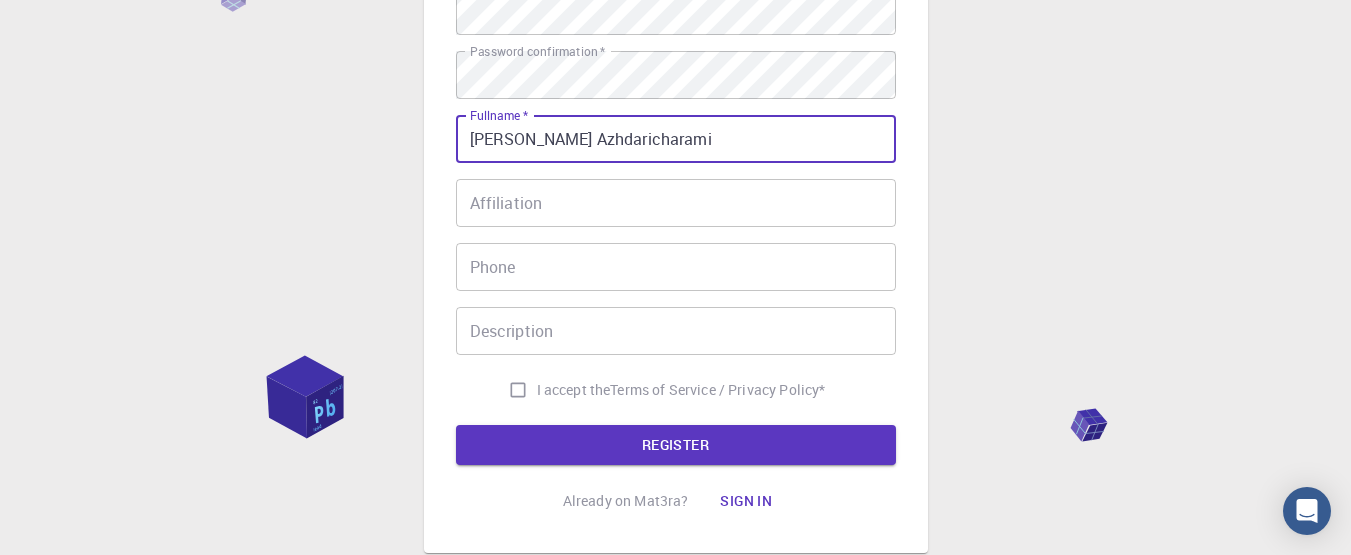 type on "[PERSON_NAME] Azhdaricharami" 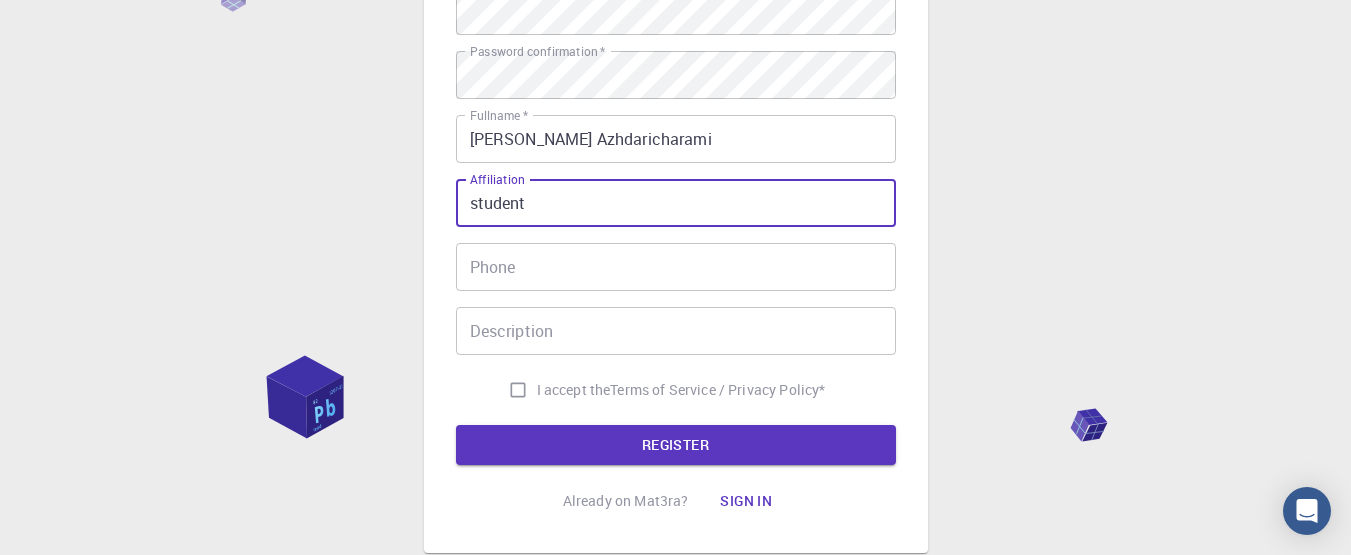 type on "student" 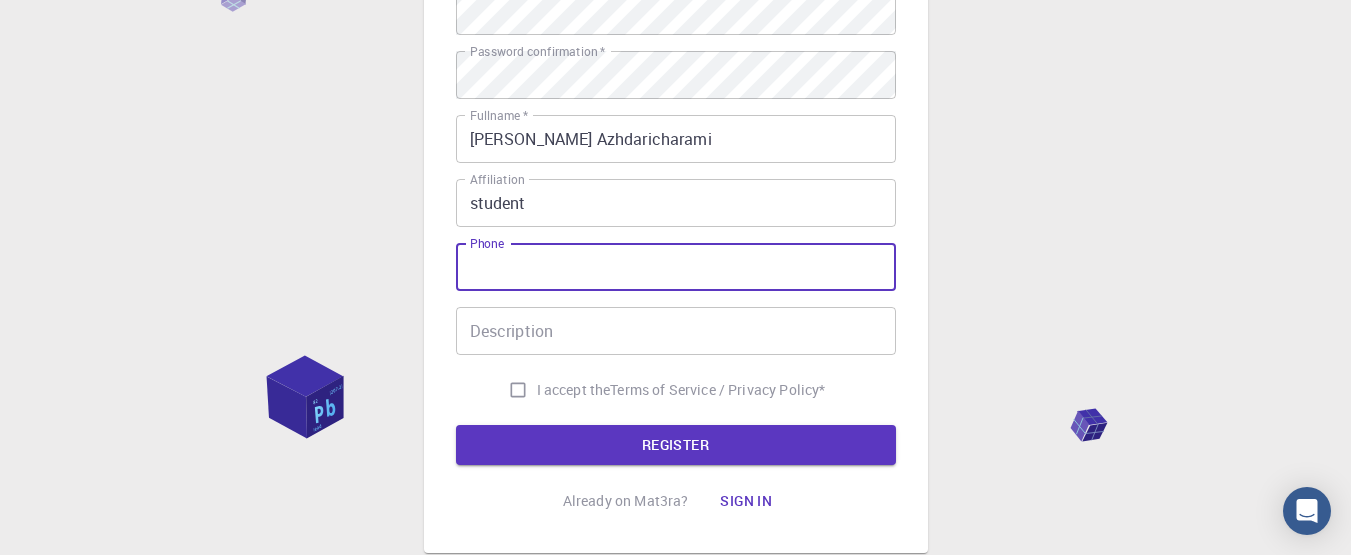 click on "Phone" at bounding box center [676, 267] 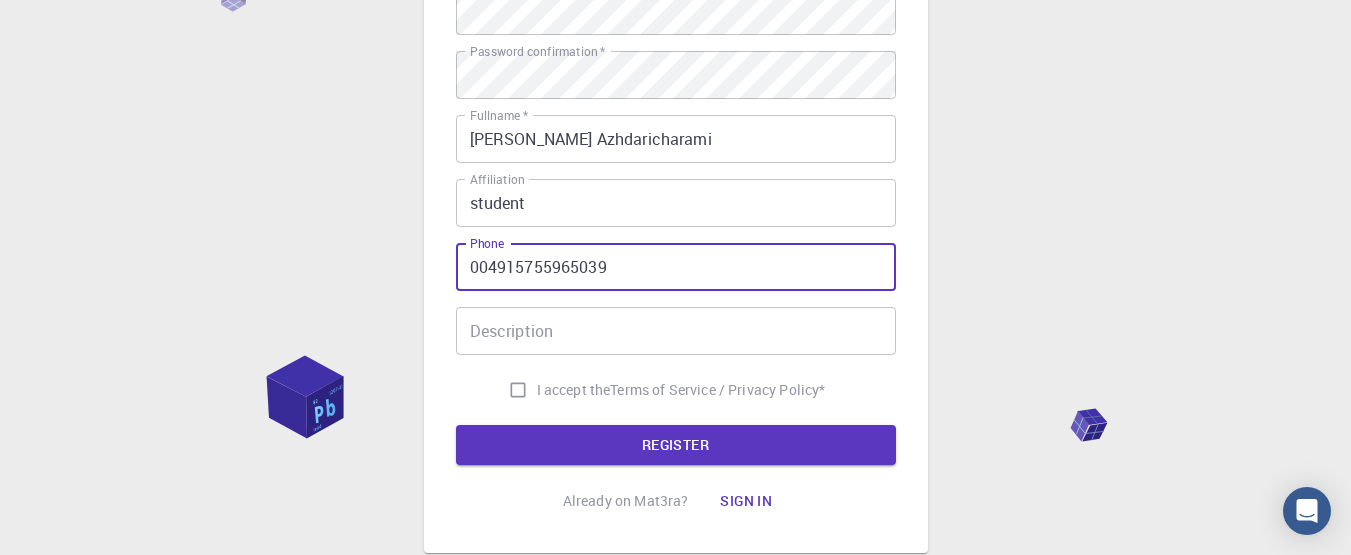 type on "004915755965039" 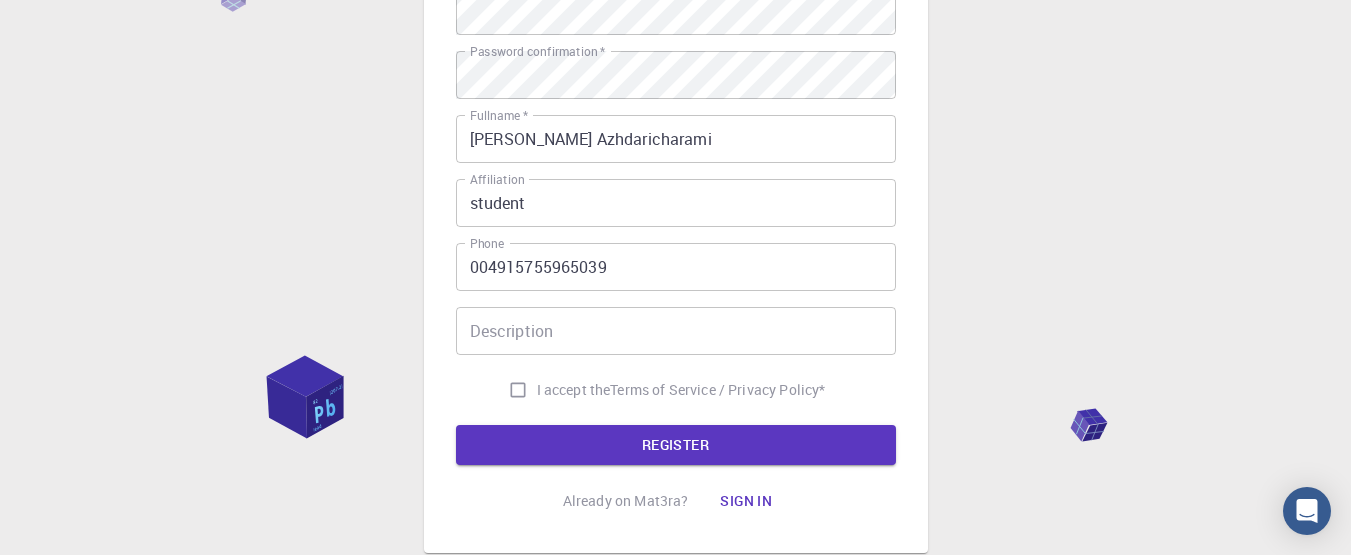 drag, startPoint x: 524, startPoint y: 384, endPoint x: 513, endPoint y: 392, distance: 13.601471 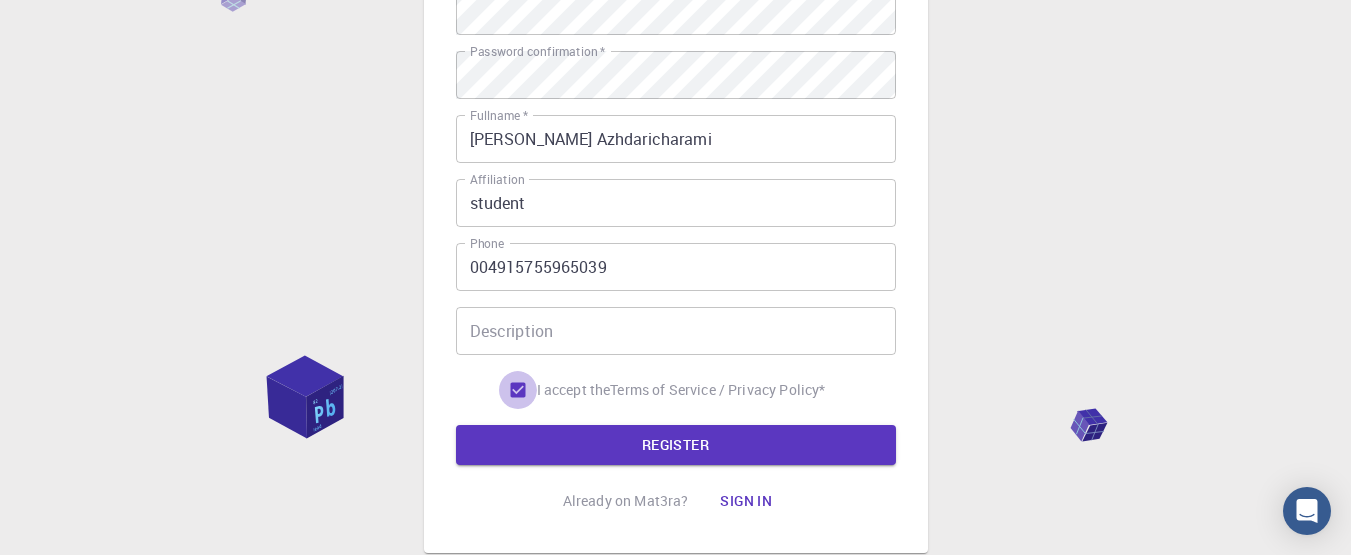 click on "I accept the  Terms of Service / Privacy Policy  *" at bounding box center (518, 390) 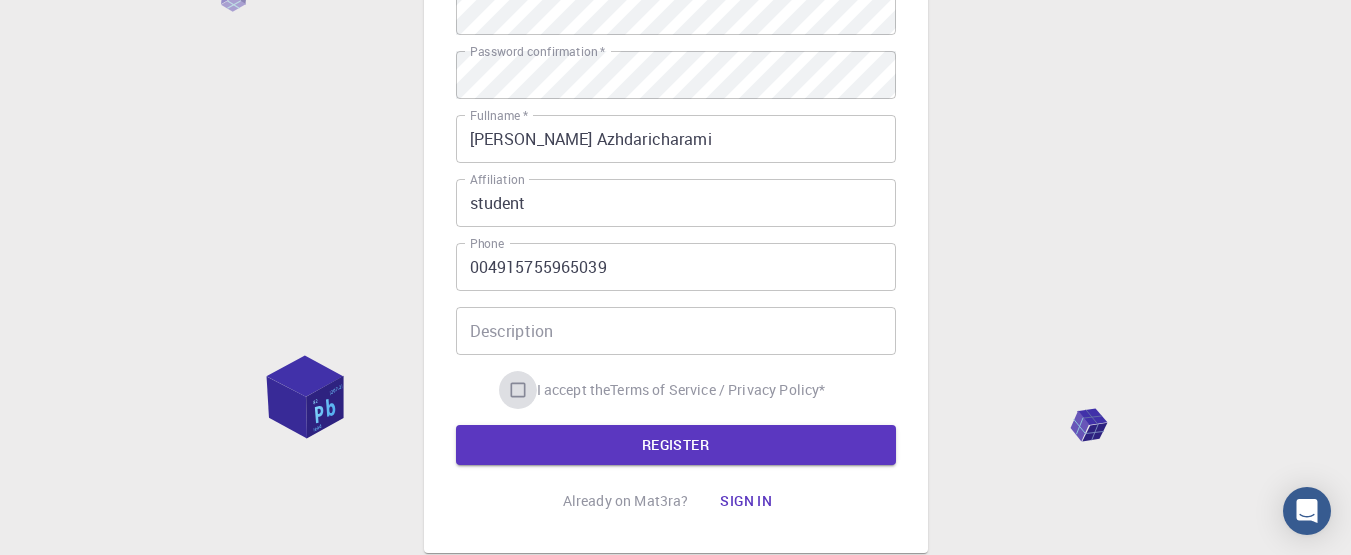 click on "I accept the  Terms of Service / Privacy Policy  *" at bounding box center (518, 390) 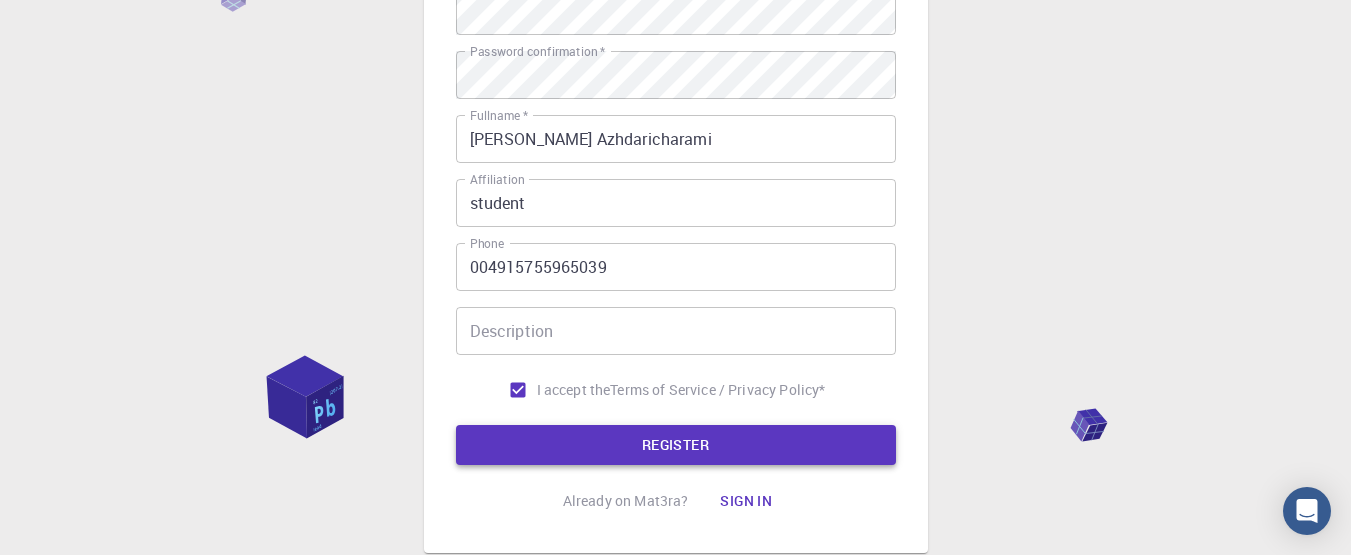 click on "REGISTER" at bounding box center (676, 445) 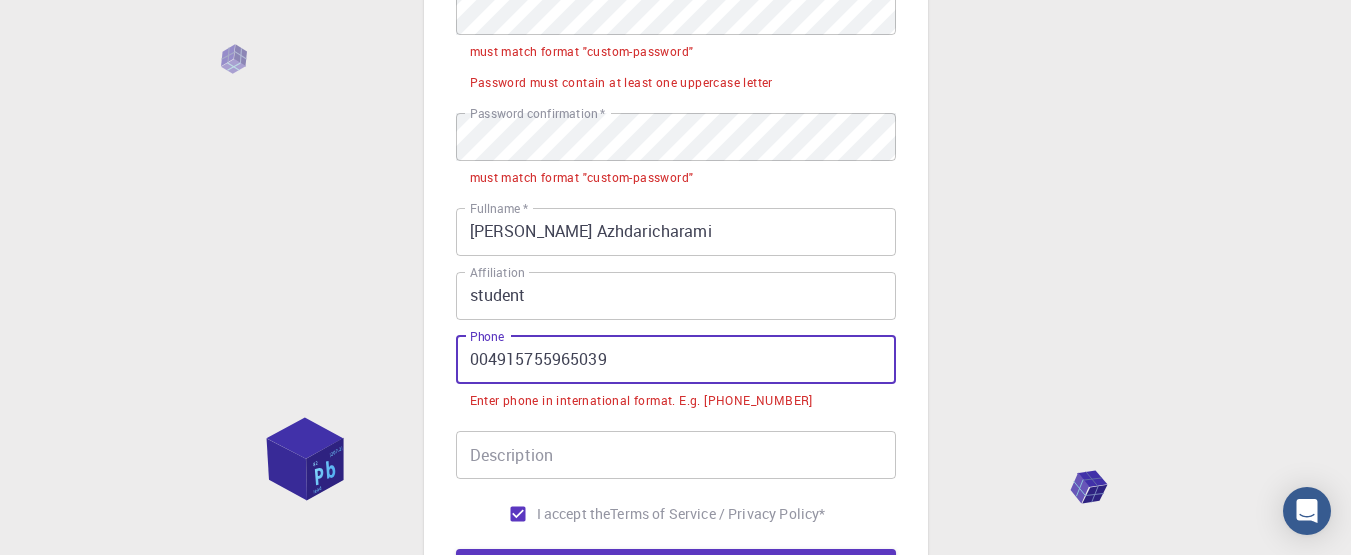 click on "004915755965039" at bounding box center [676, 360] 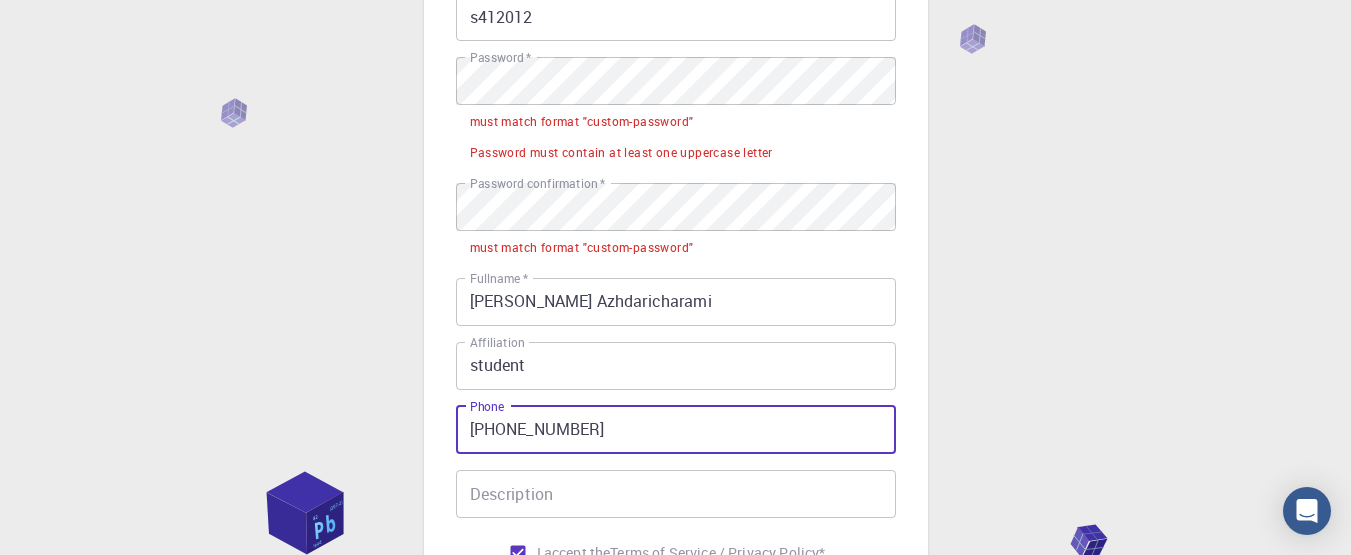 scroll, scrollTop: 167, scrollLeft: 0, axis: vertical 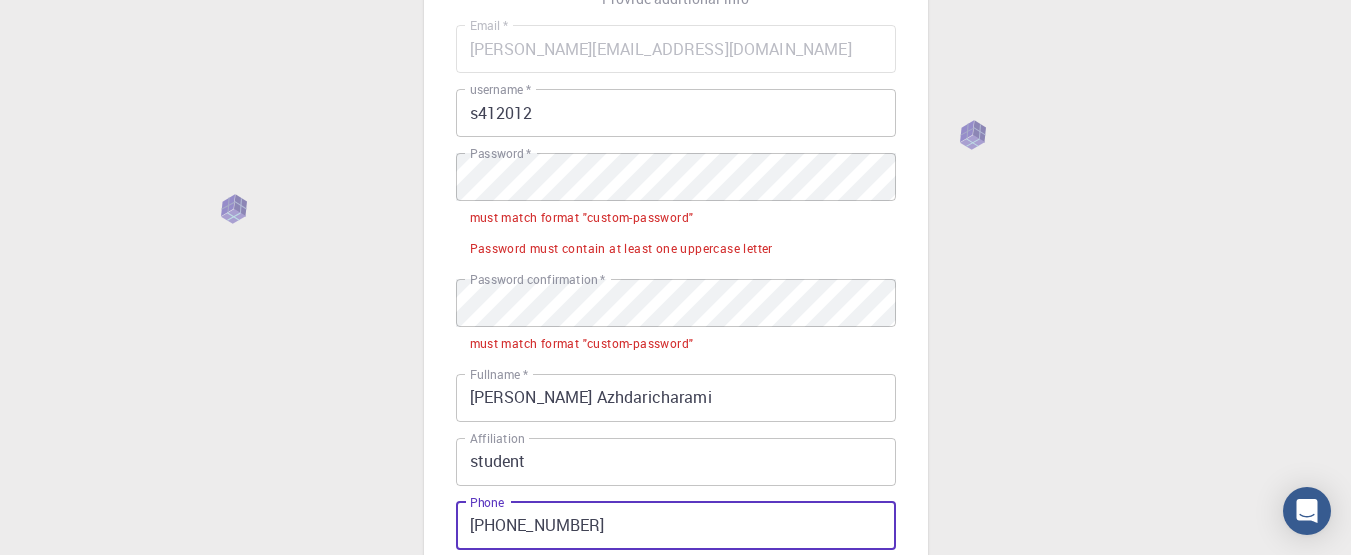 type on "[PHONE_NUMBER]" 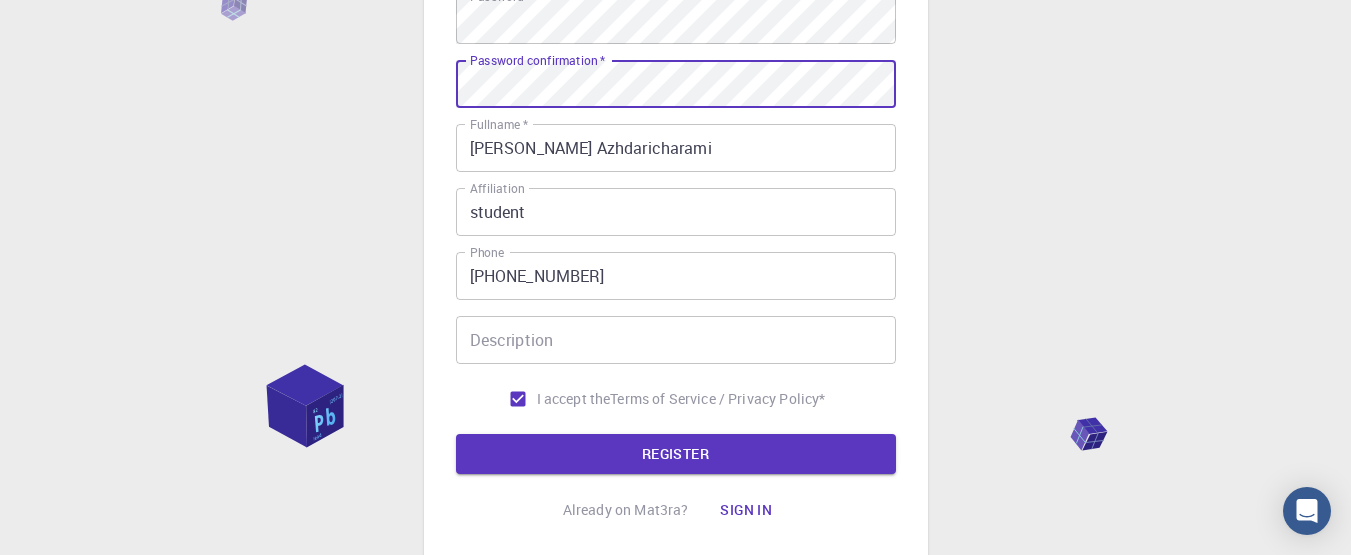 scroll, scrollTop: 463, scrollLeft: 0, axis: vertical 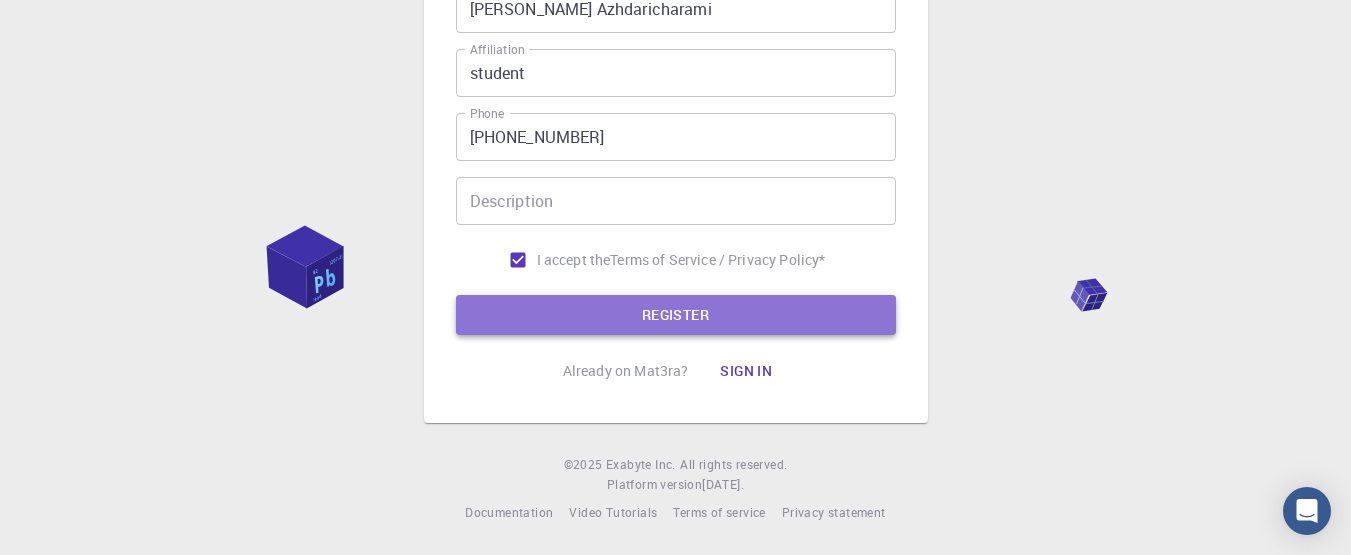 click on "REGISTER" at bounding box center (676, 315) 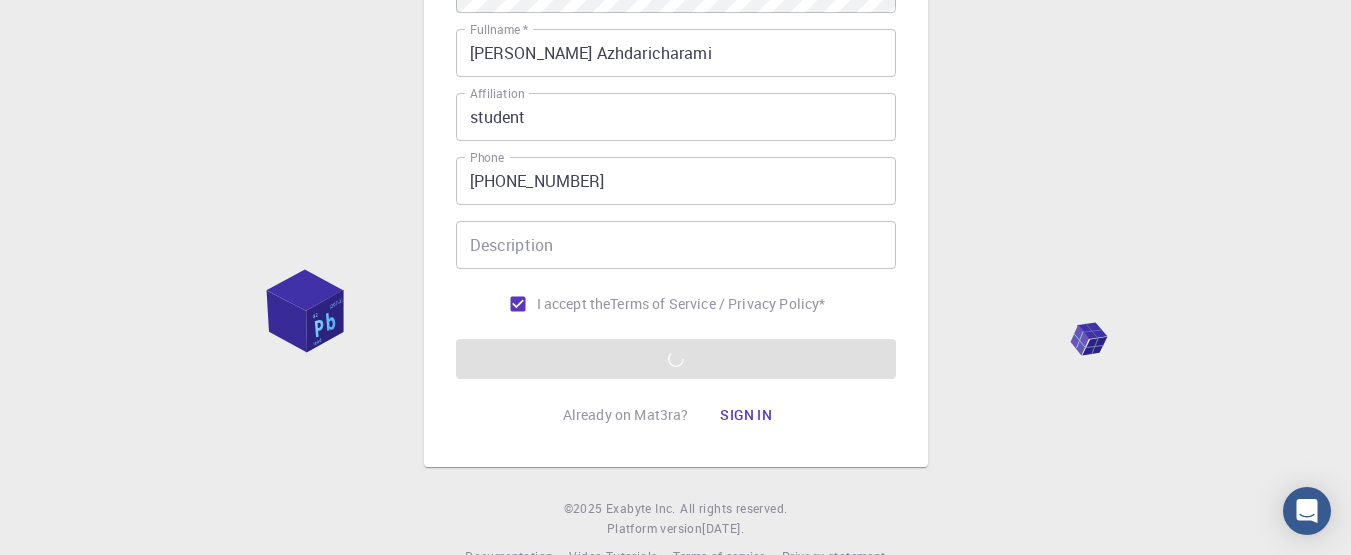 scroll, scrollTop: 463, scrollLeft: 0, axis: vertical 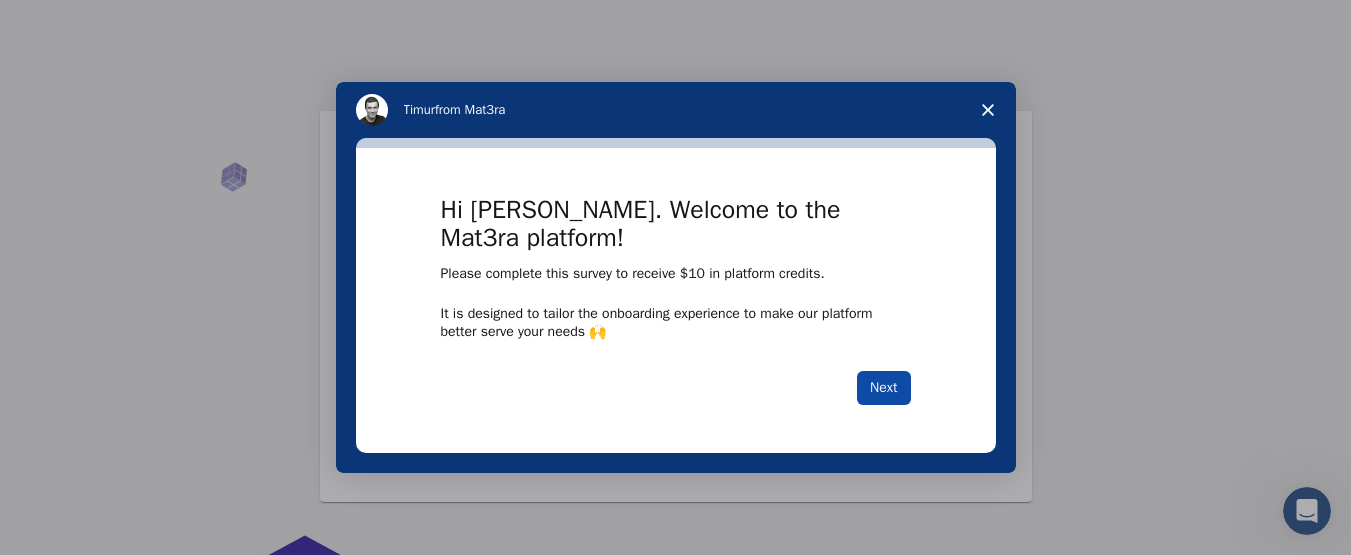 click on "Next" at bounding box center (883, 388) 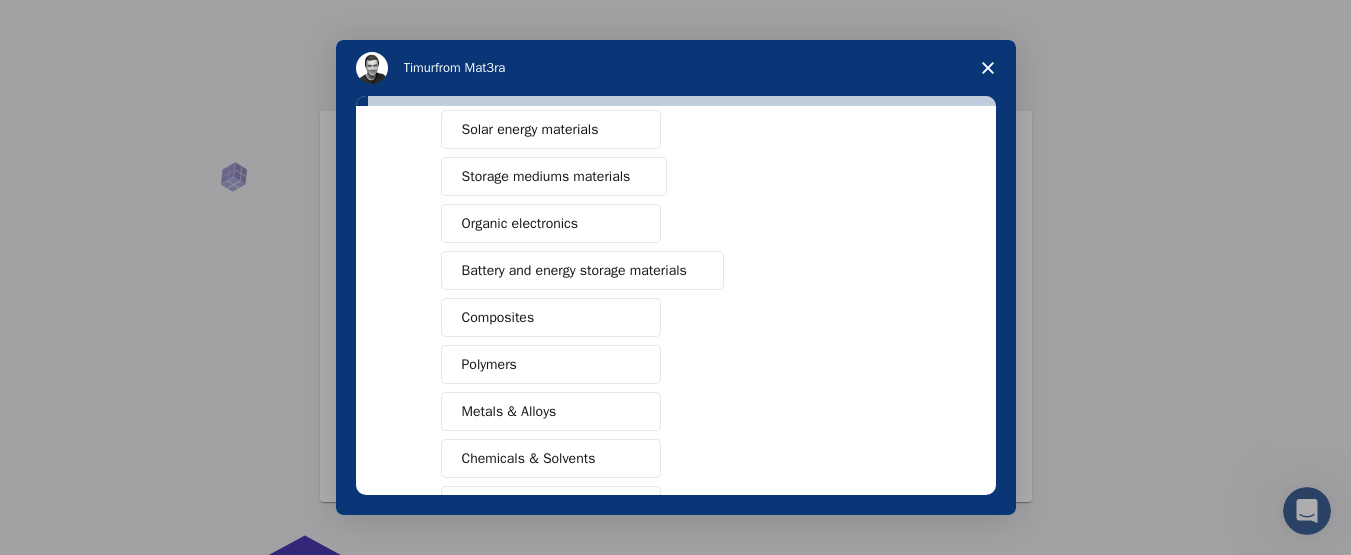 scroll, scrollTop: 333, scrollLeft: 0, axis: vertical 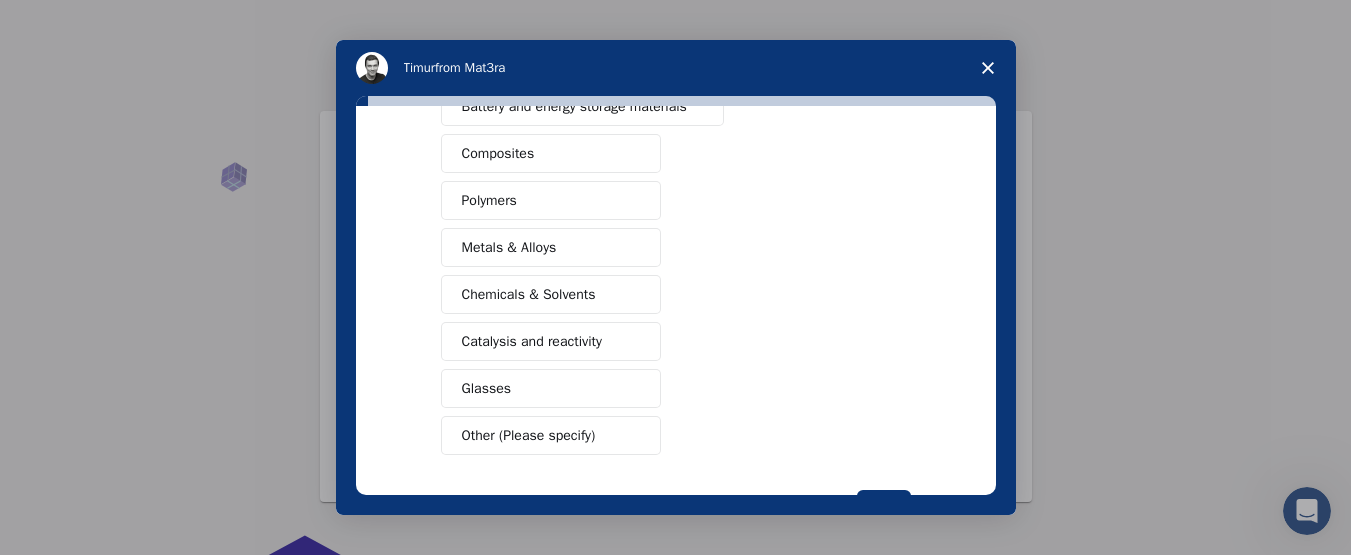 click 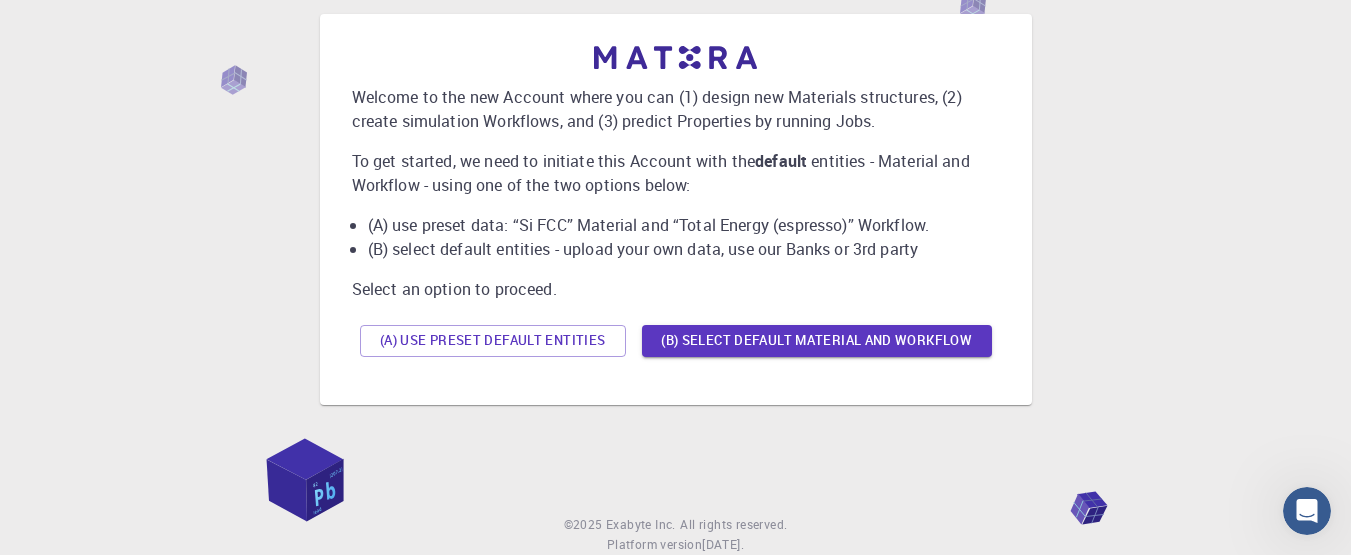 scroll, scrollTop: 157, scrollLeft: 0, axis: vertical 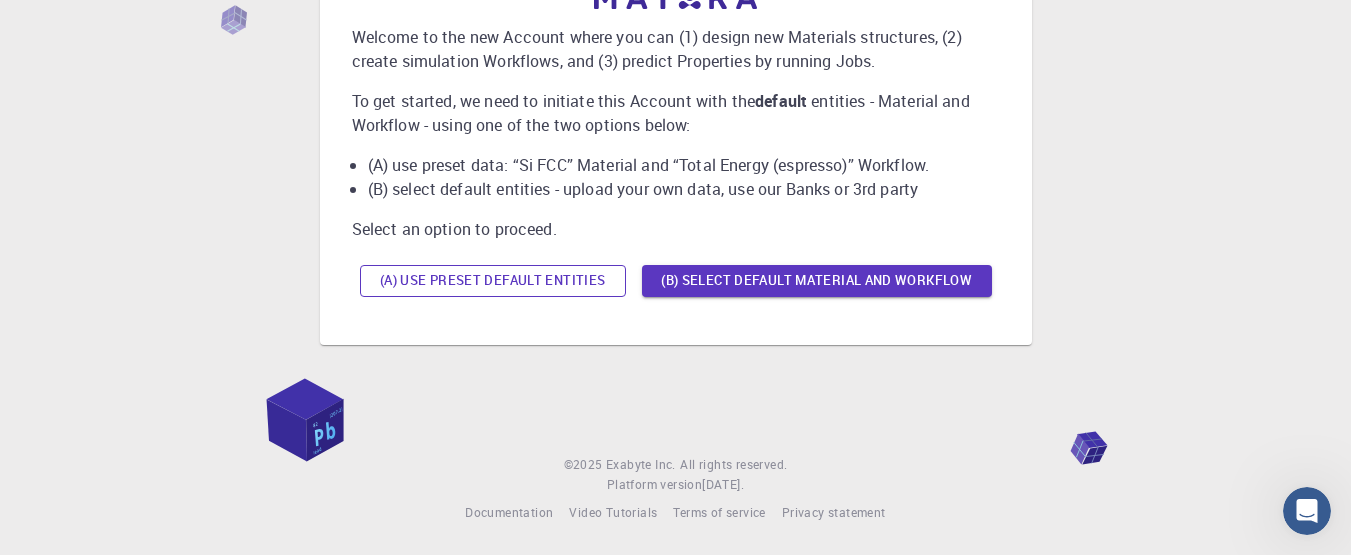 click on "(A) Use preset default entities" at bounding box center [493, 281] 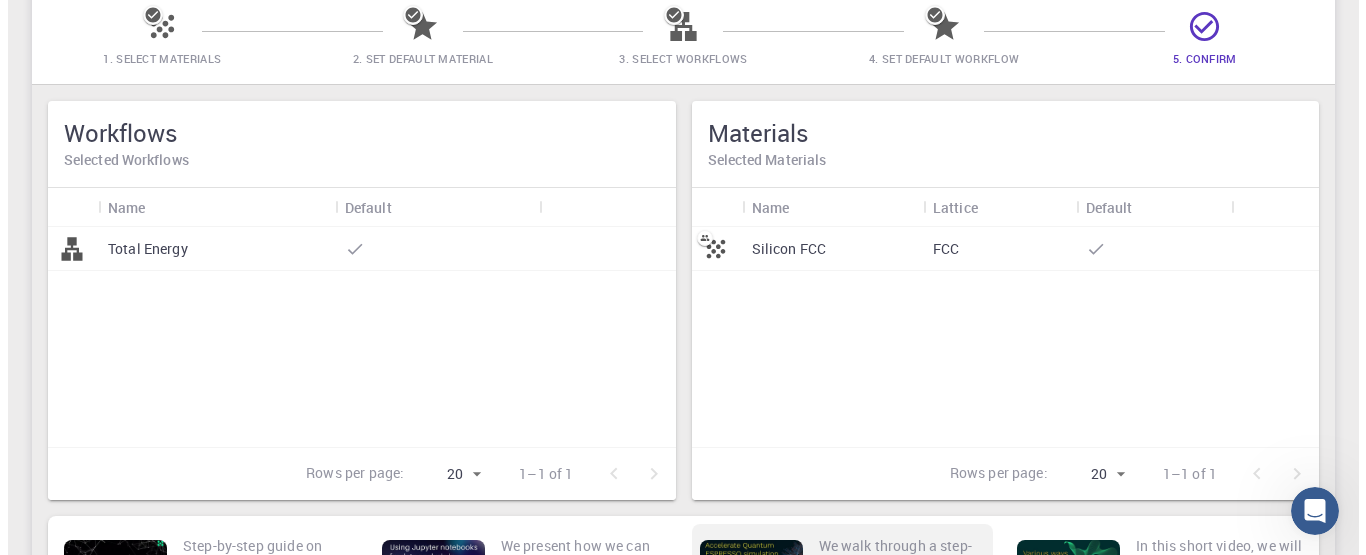 scroll, scrollTop: 0, scrollLeft: 0, axis: both 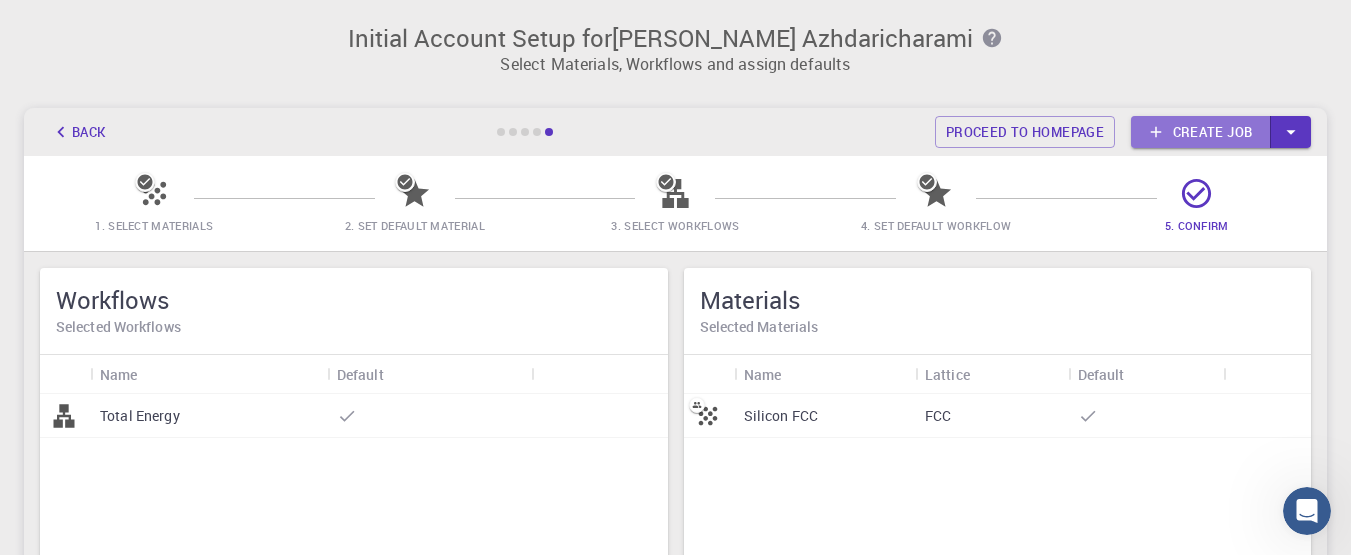 click on "Create job" at bounding box center [1201, 132] 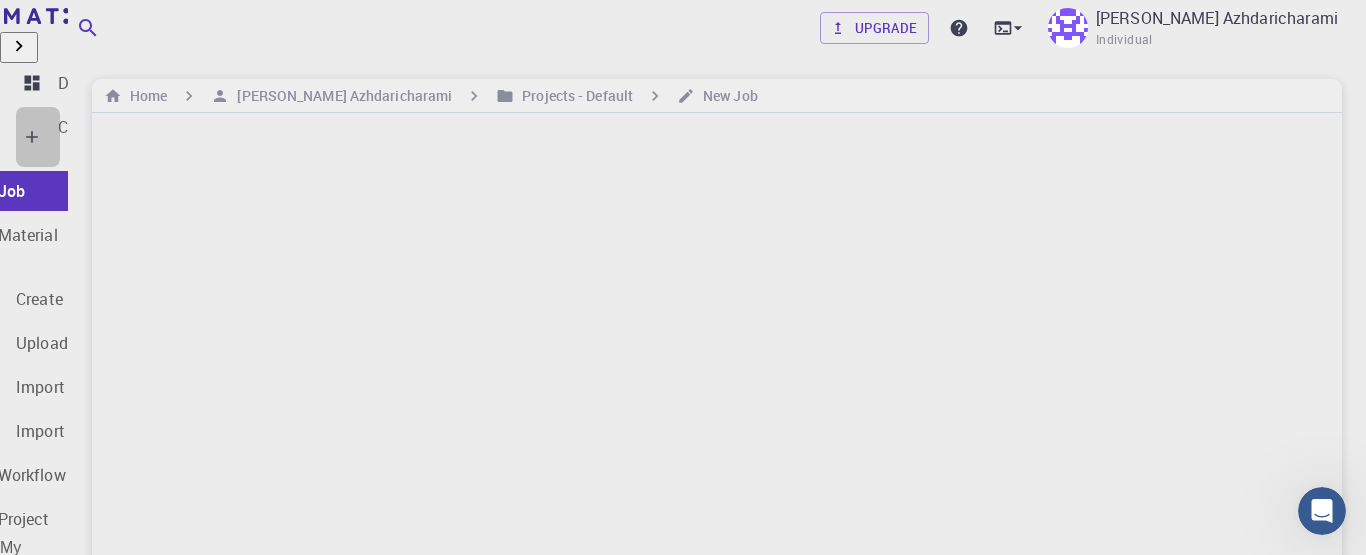 click on "Create" at bounding box center (81, 127) 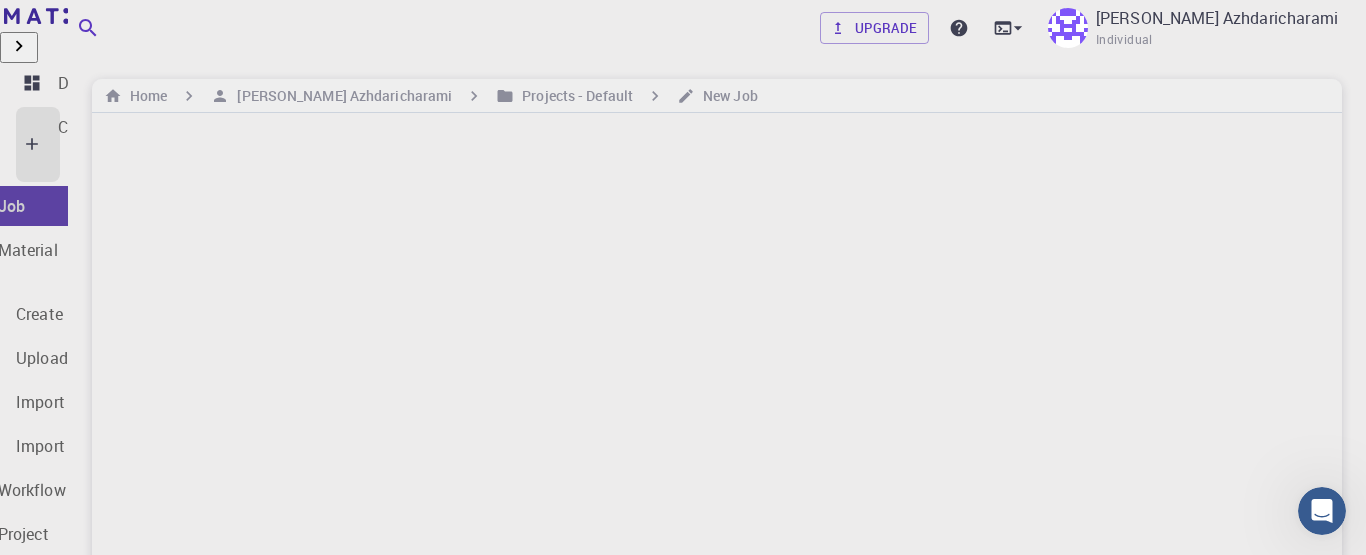 click on "New Job" at bounding box center (-7, 206) 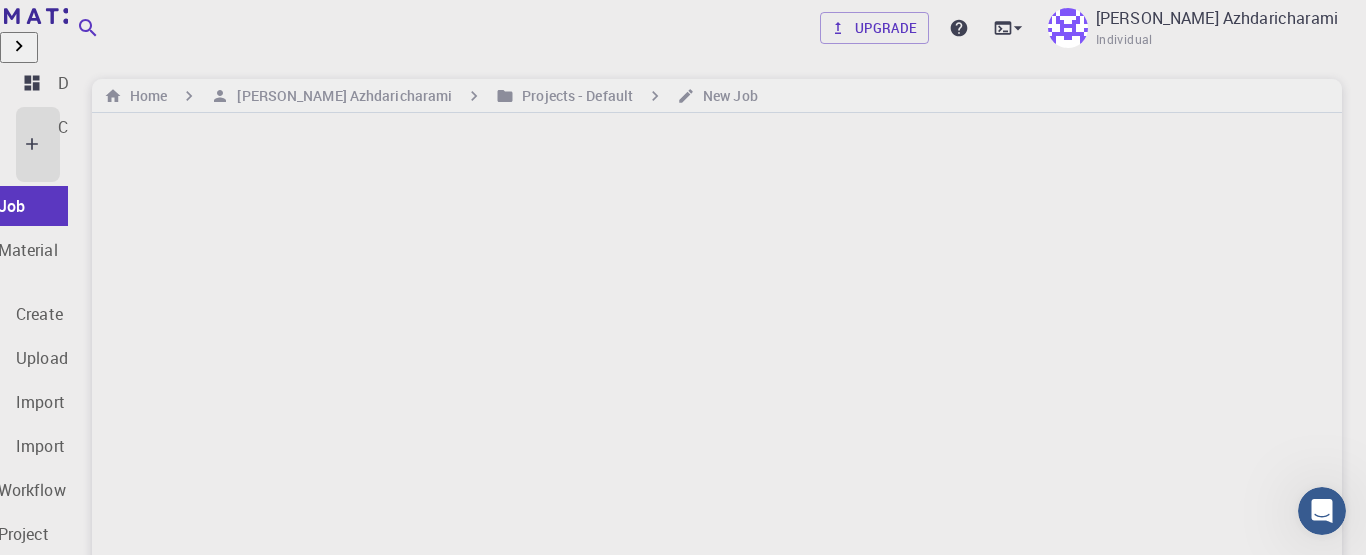 click on "New Job" at bounding box center (-7, 206) 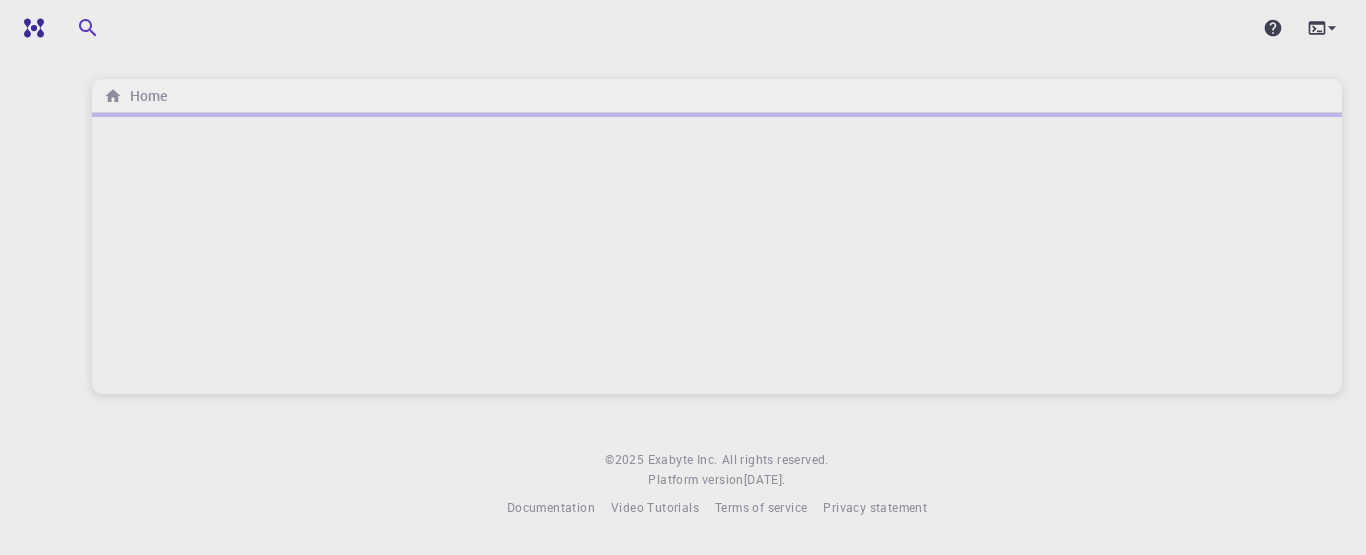 scroll, scrollTop: 0, scrollLeft: 0, axis: both 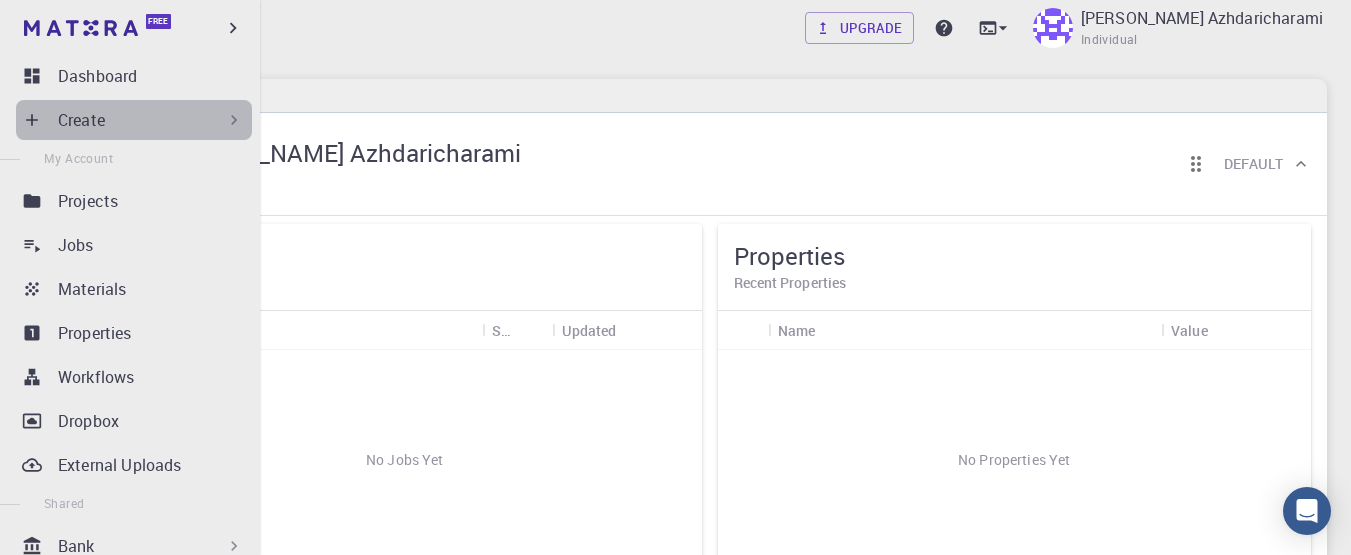 click on "Create" at bounding box center [151, 120] 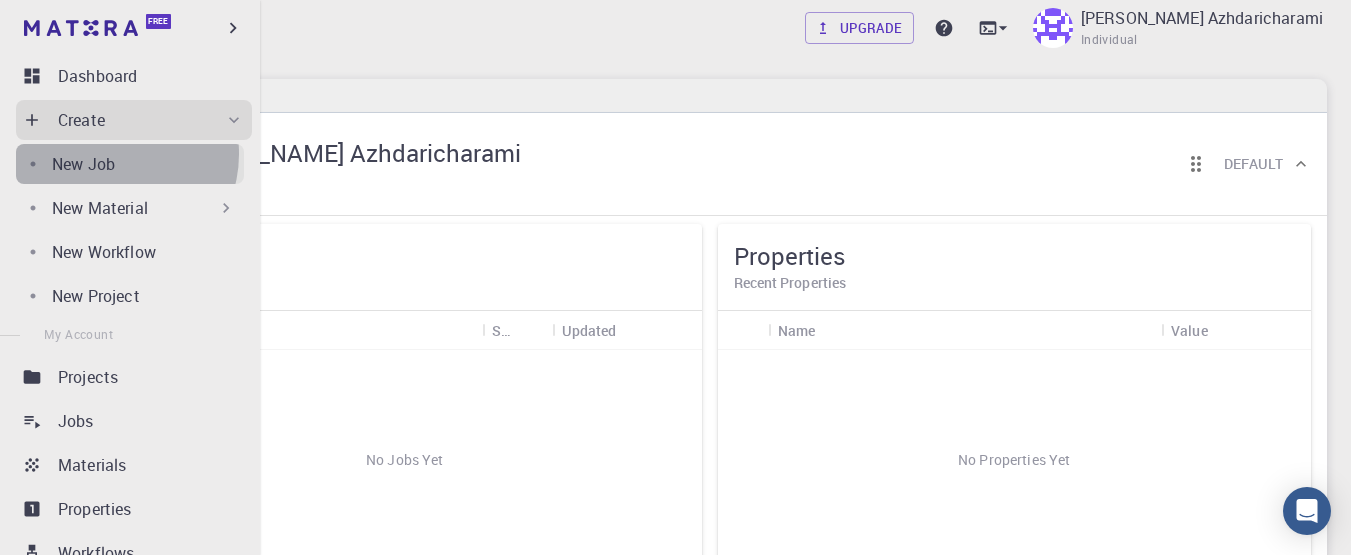 click on "New Job" at bounding box center (83, 164) 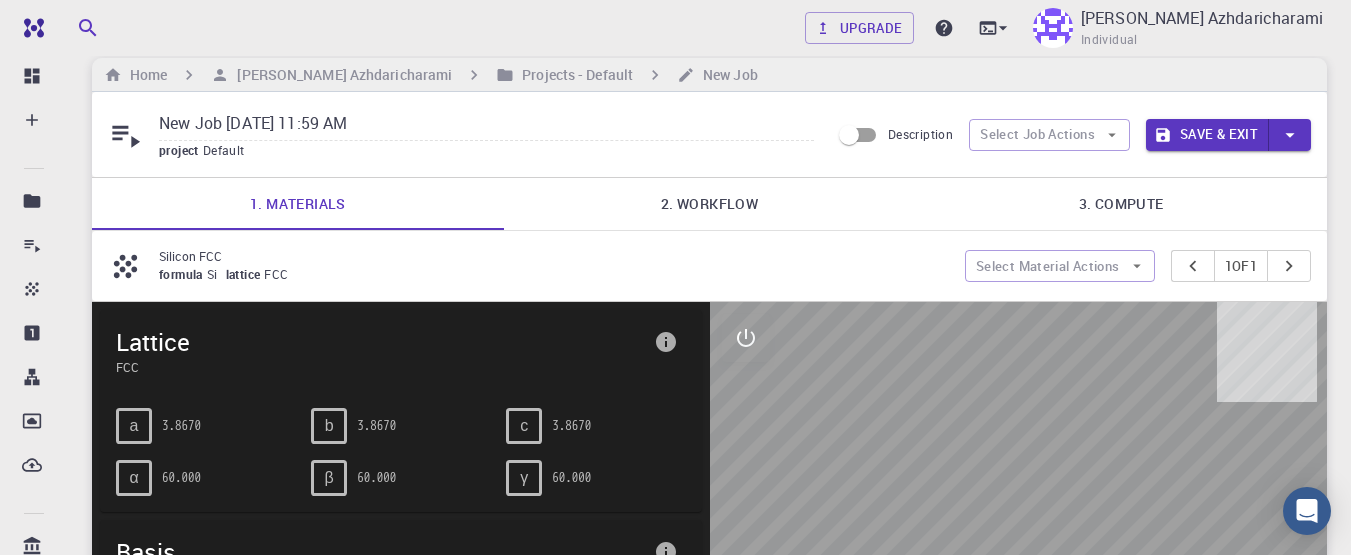 scroll, scrollTop: 0, scrollLeft: 0, axis: both 